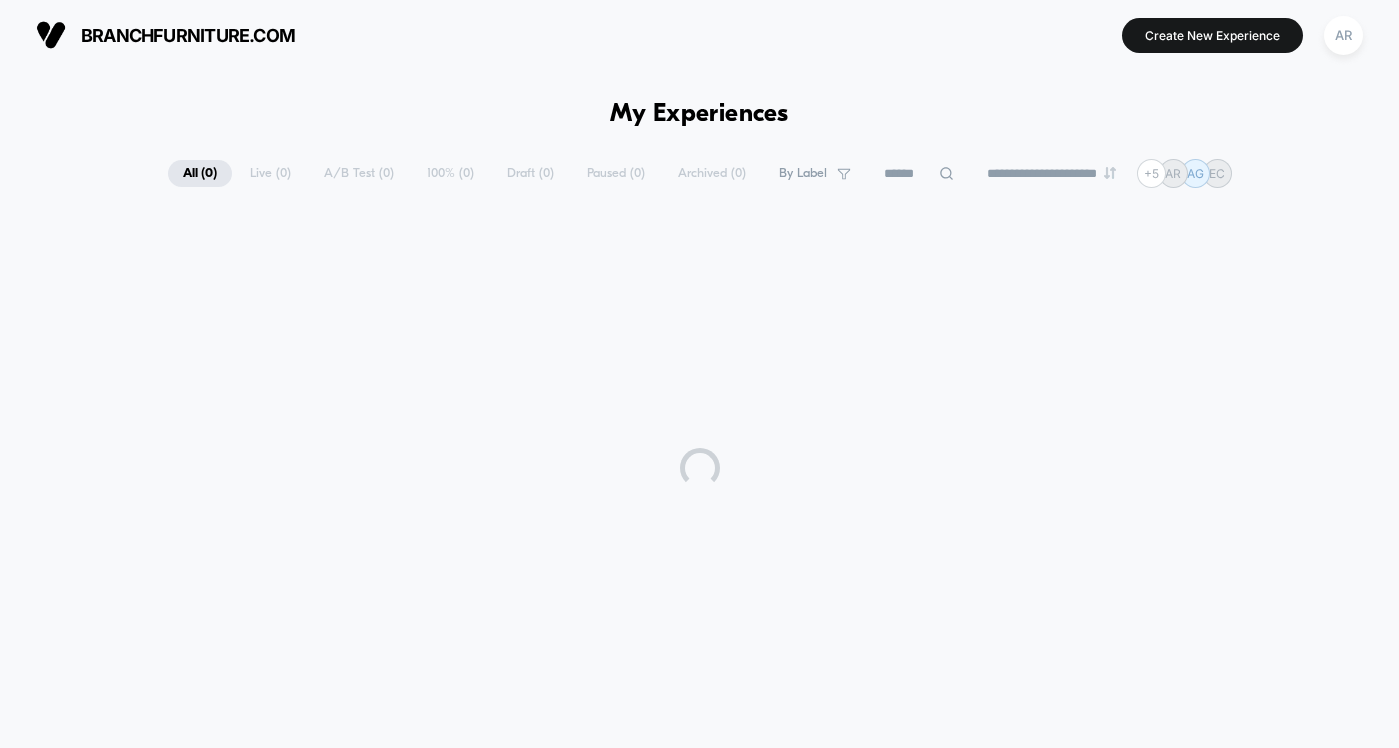 scroll, scrollTop: 0, scrollLeft: 0, axis: both 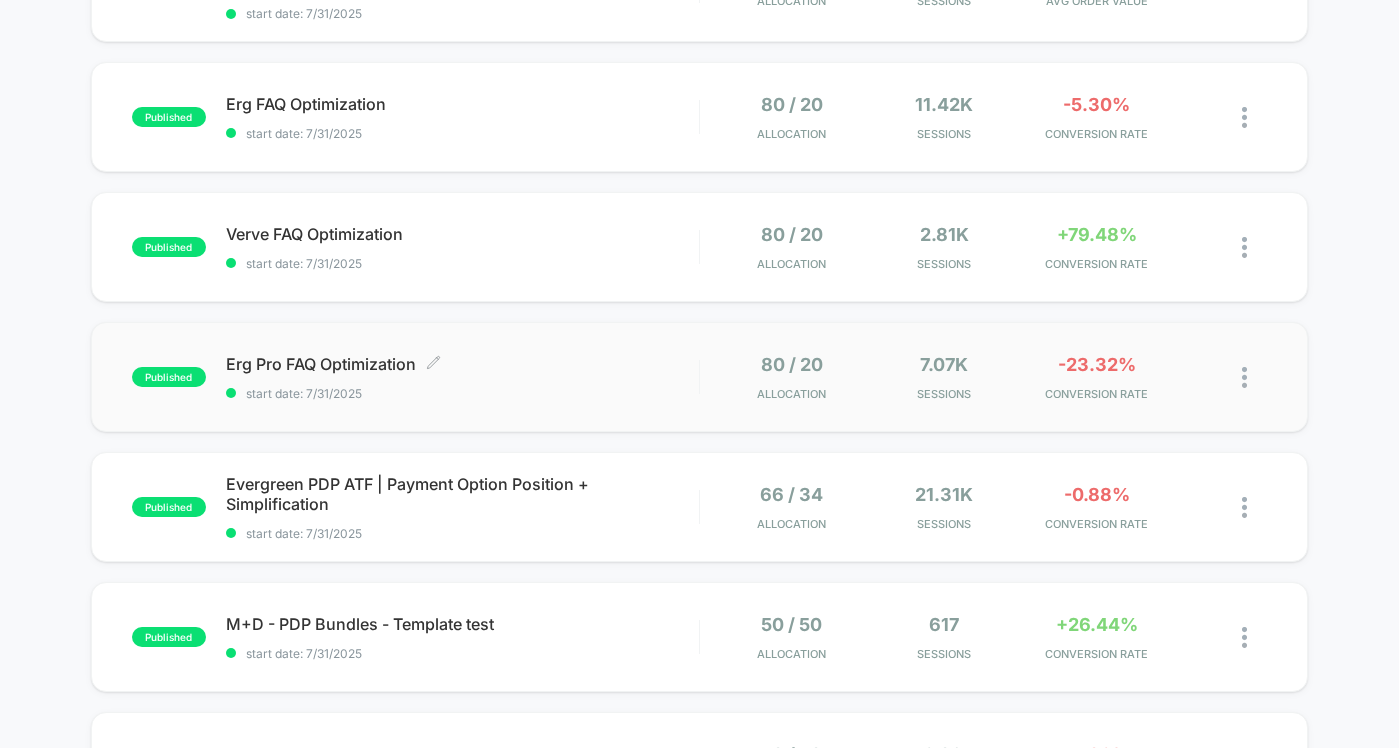 click on "Erg Pro FAQ Optimization Click to edit experience details Click to edit experience details start date: 7/31/2025" at bounding box center [462, 377] 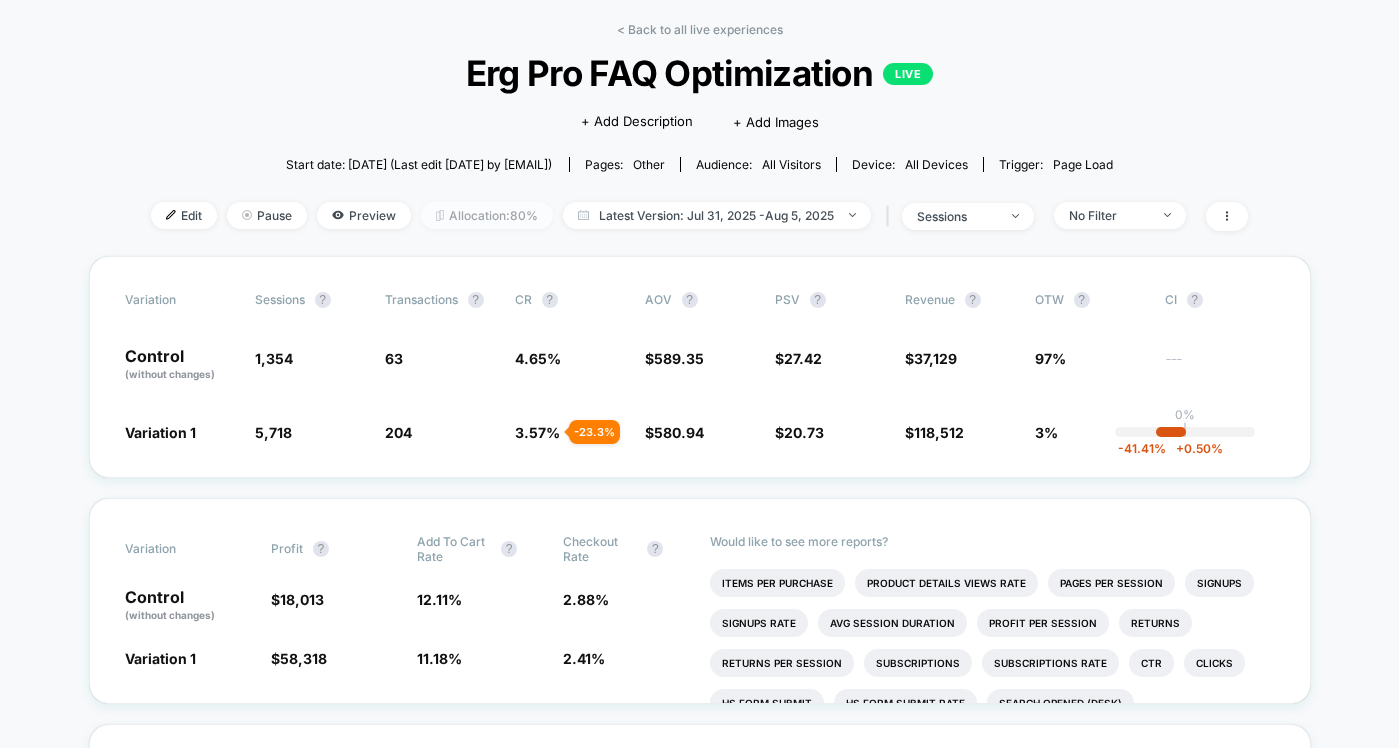 scroll, scrollTop: 0, scrollLeft: 0, axis: both 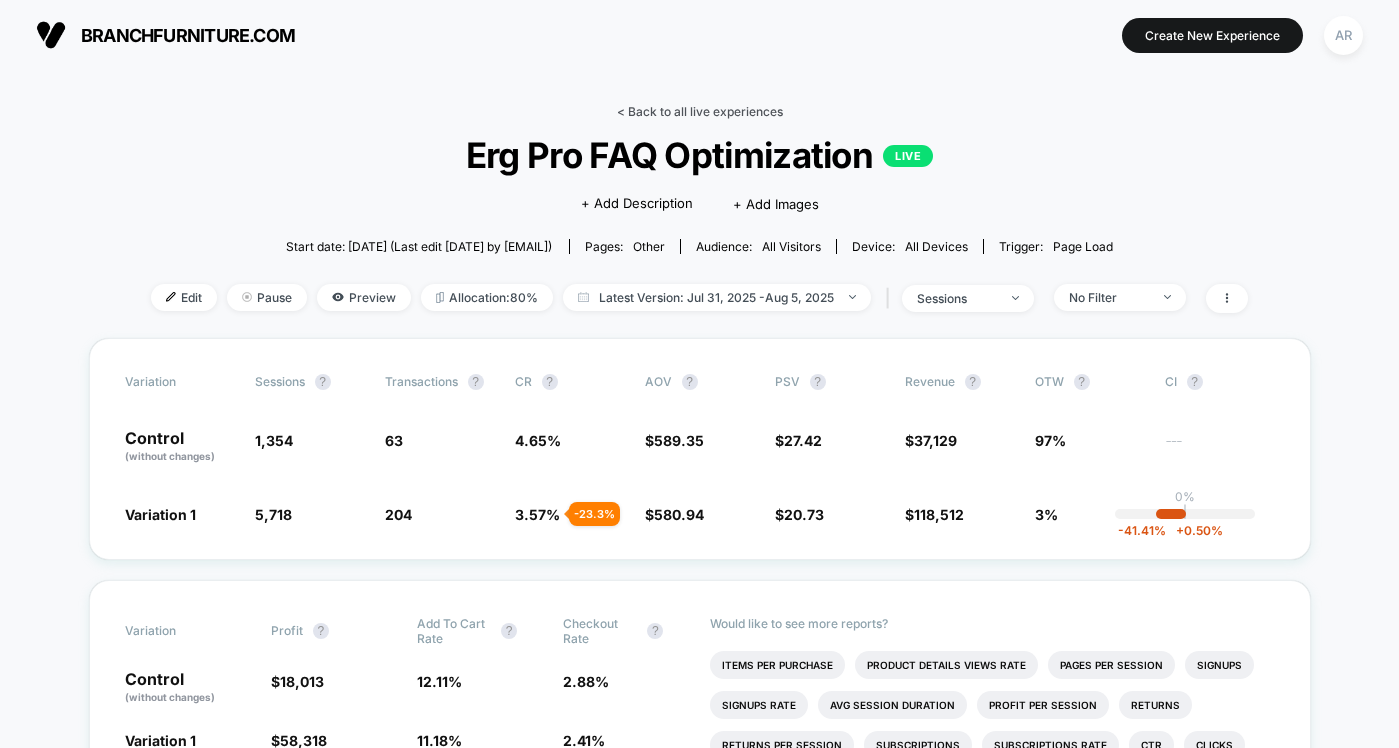 click on "< Back to all live experiences" at bounding box center [700, 111] 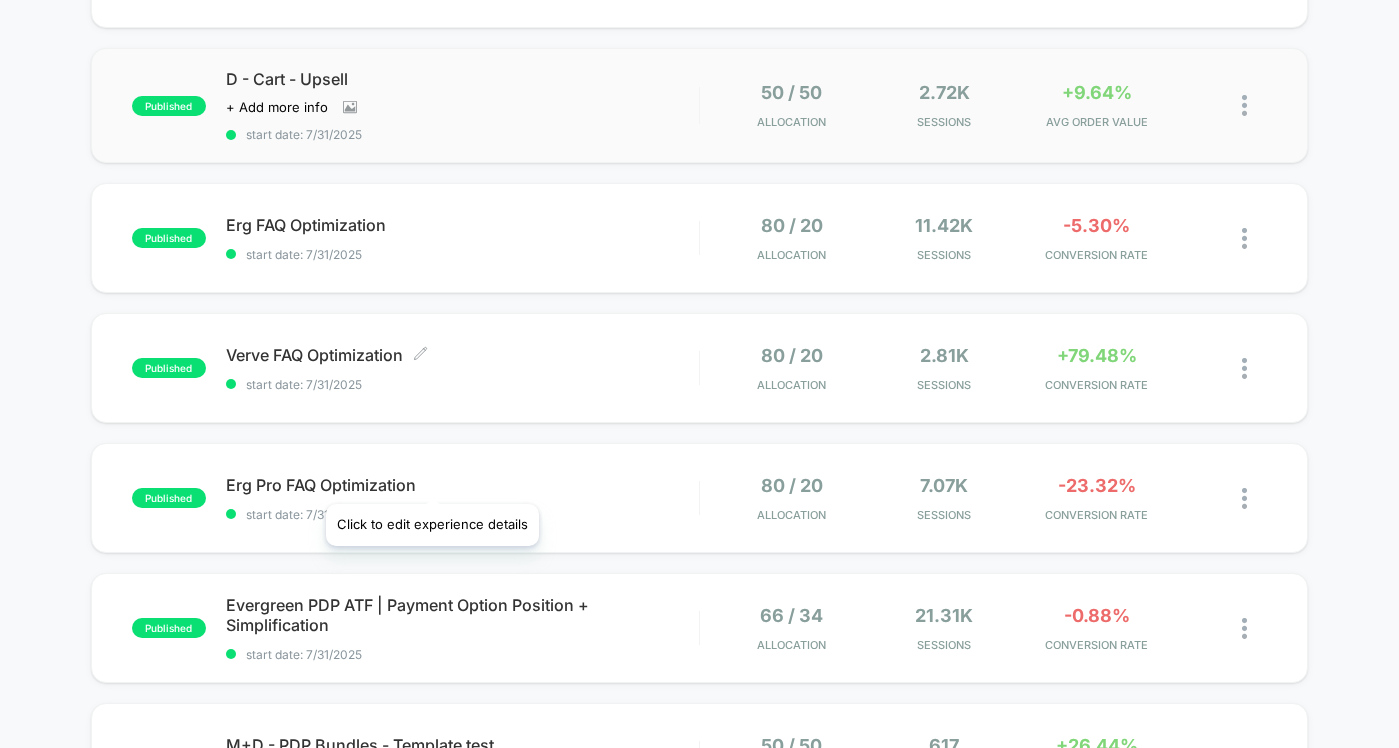 scroll, scrollTop: 431, scrollLeft: 0, axis: vertical 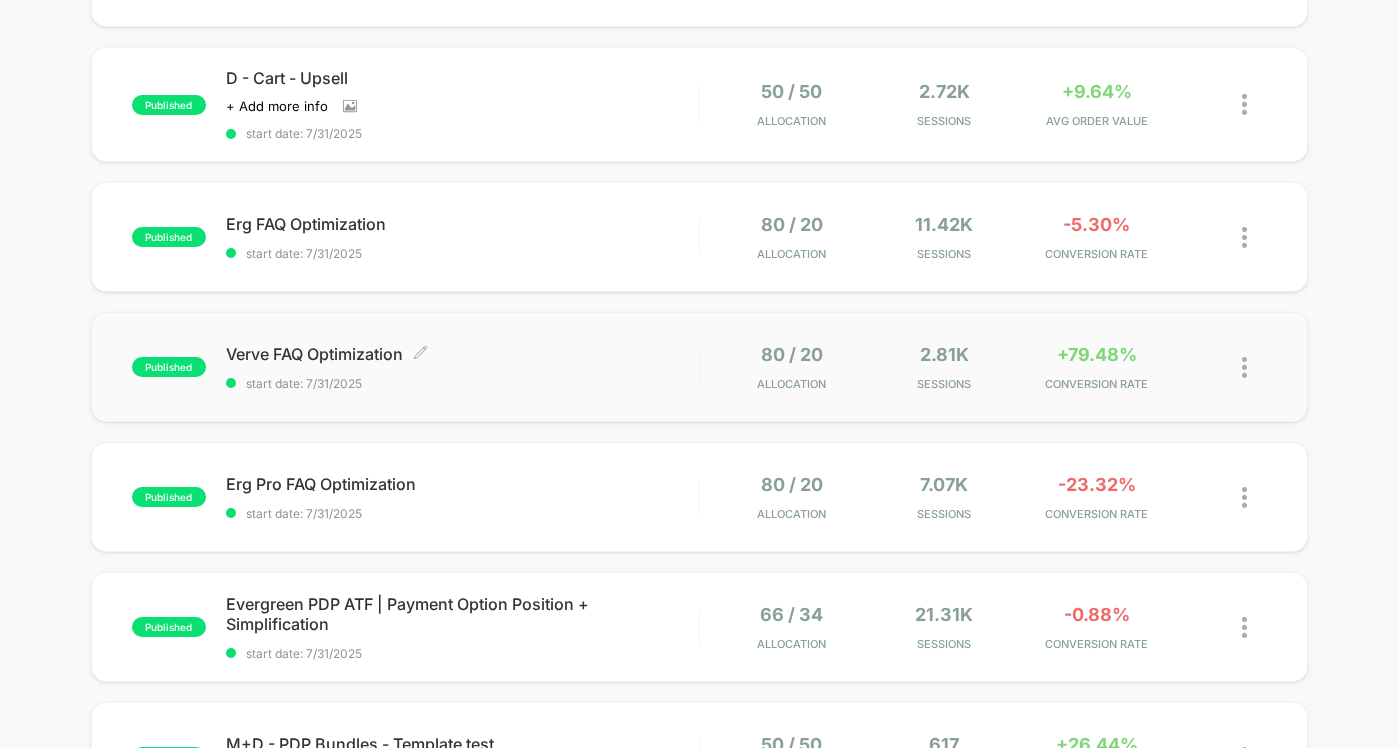 click on "Verve FAQ Optimization Click to edit experience details" at bounding box center (462, 354) 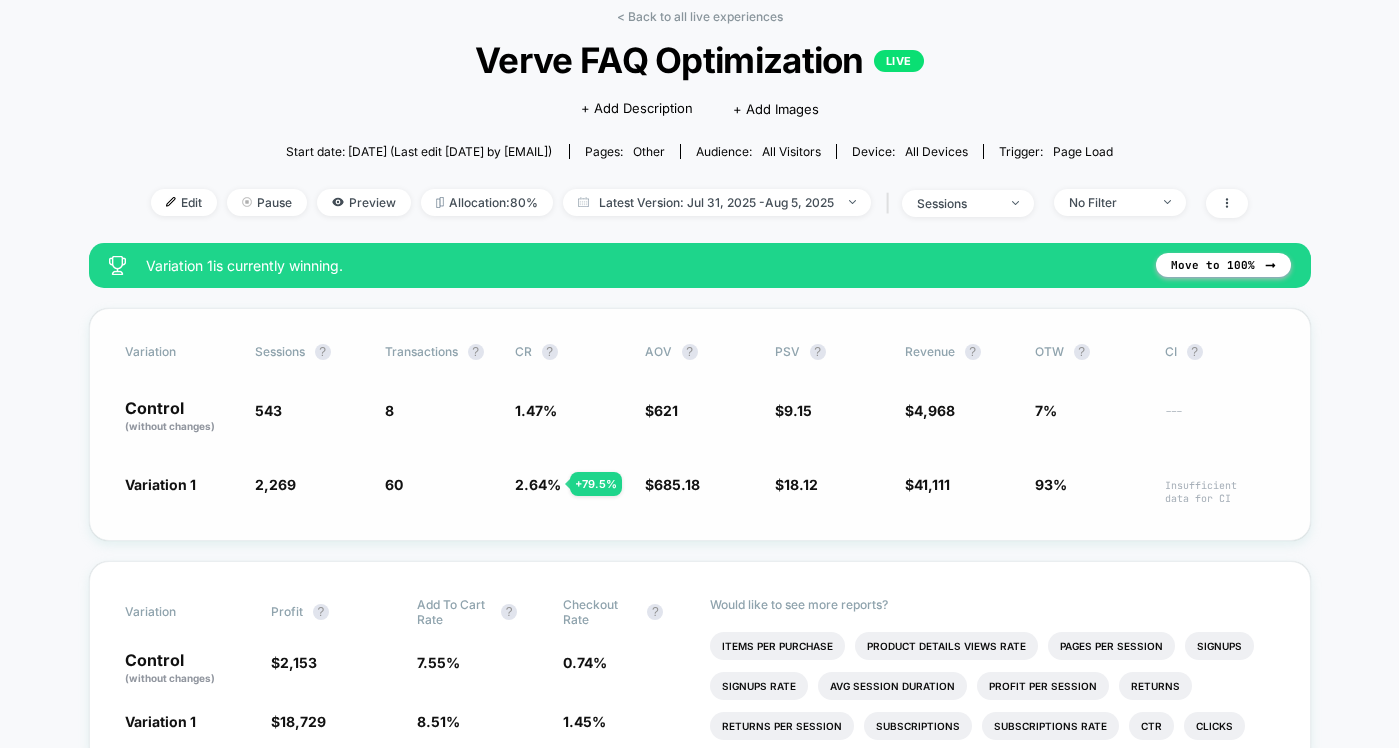 scroll, scrollTop: 114, scrollLeft: 0, axis: vertical 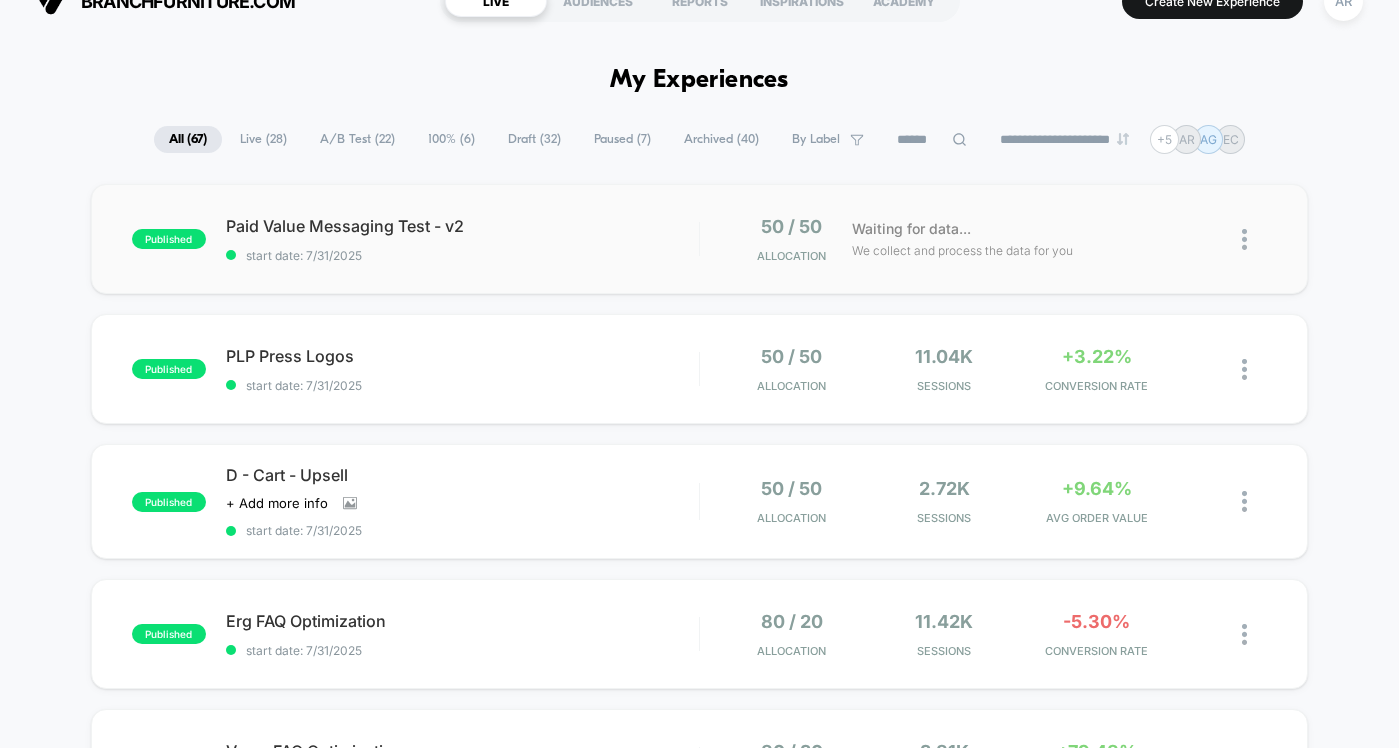 click on "published Paid Value Messaging Test - v2 start date: [DATE] 50 / 50 Allocation Waiting for data... We collect and process the data for you" at bounding box center (699, 239) 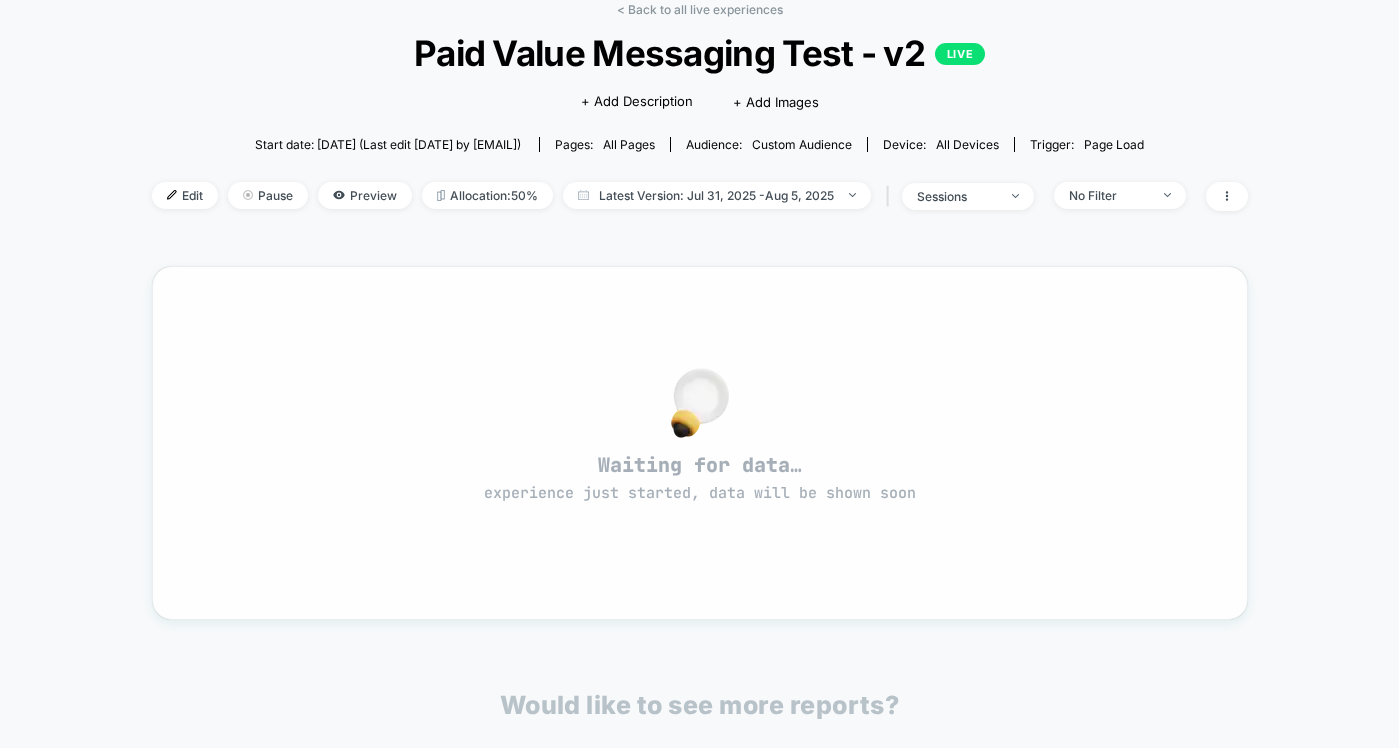 scroll, scrollTop: 131, scrollLeft: 0, axis: vertical 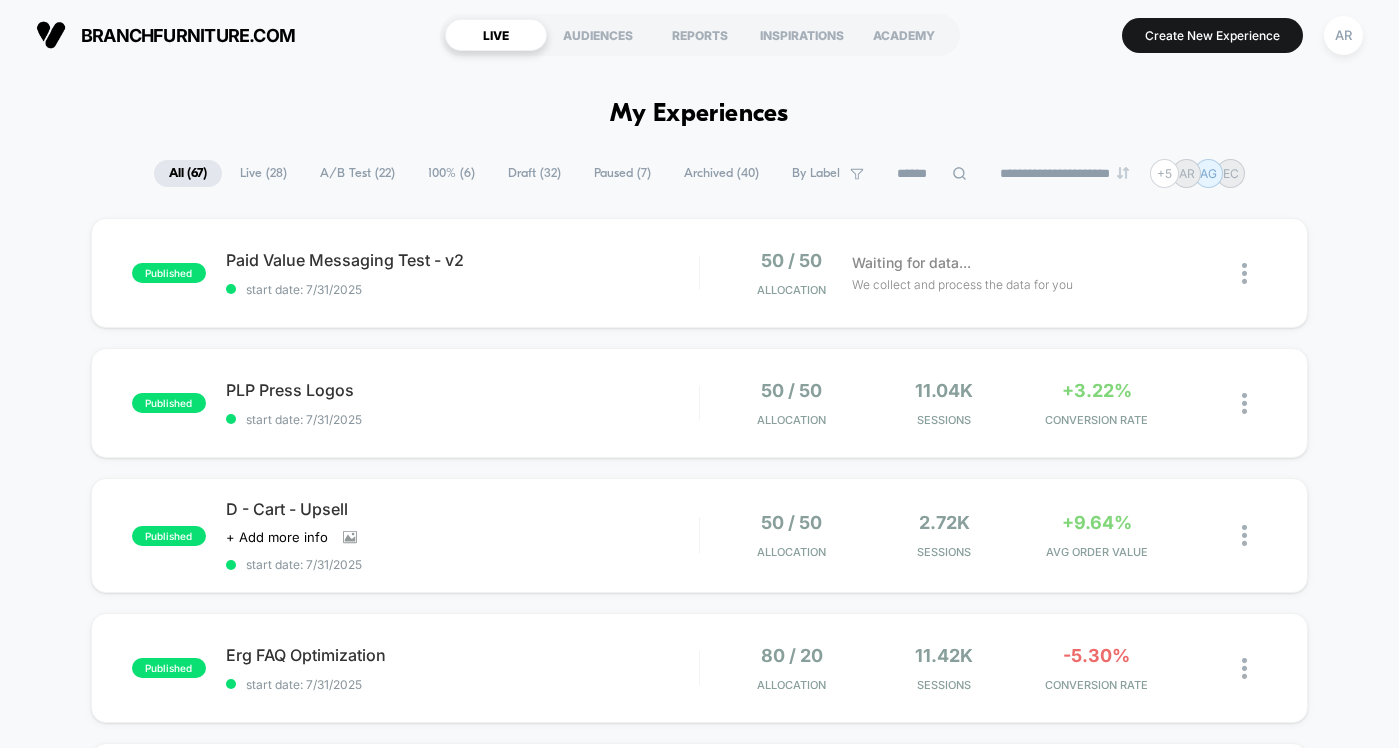 click on "**********" at bounding box center (699, 1862) 